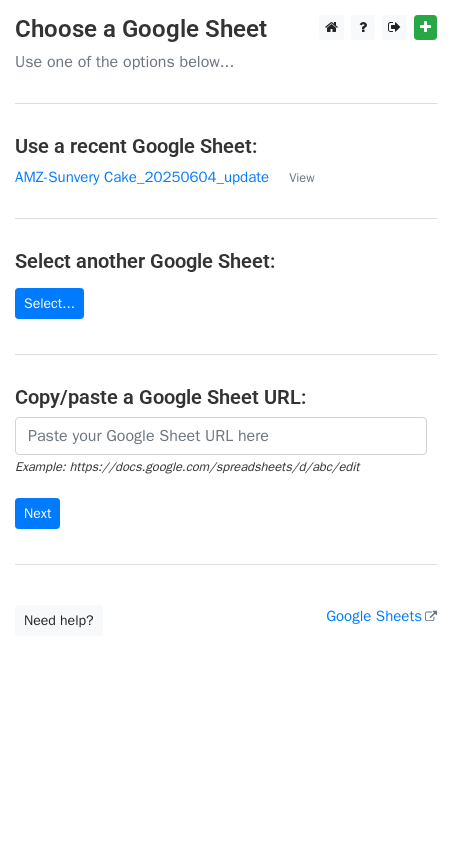 scroll, scrollTop: 0, scrollLeft: 0, axis: both 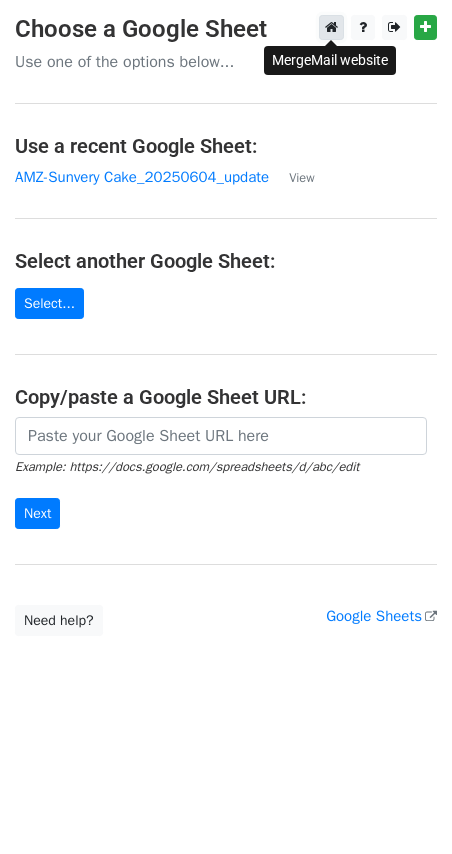 click at bounding box center [331, 27] 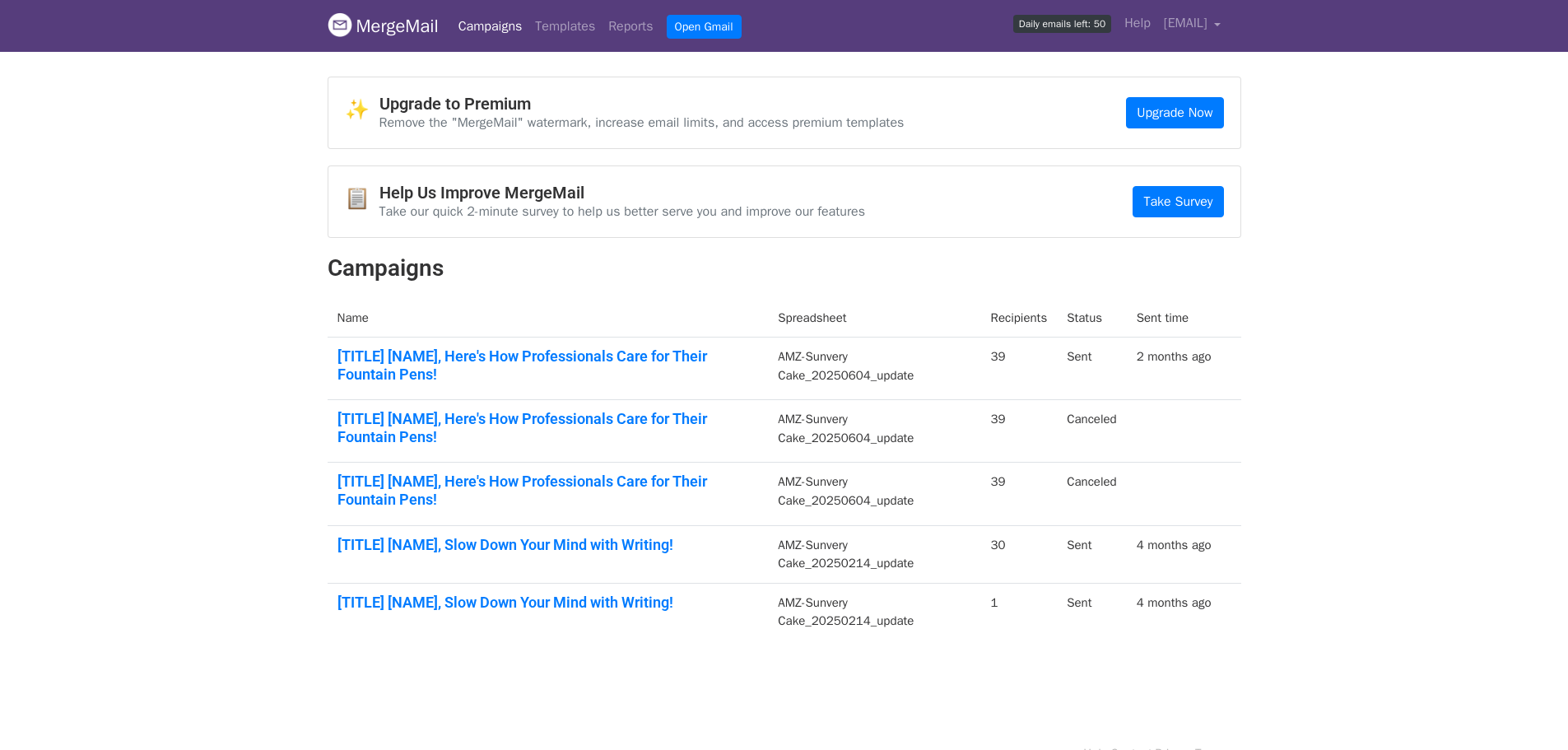 scroll, scrollTop: 0, scrollLeft: 0, axis: both 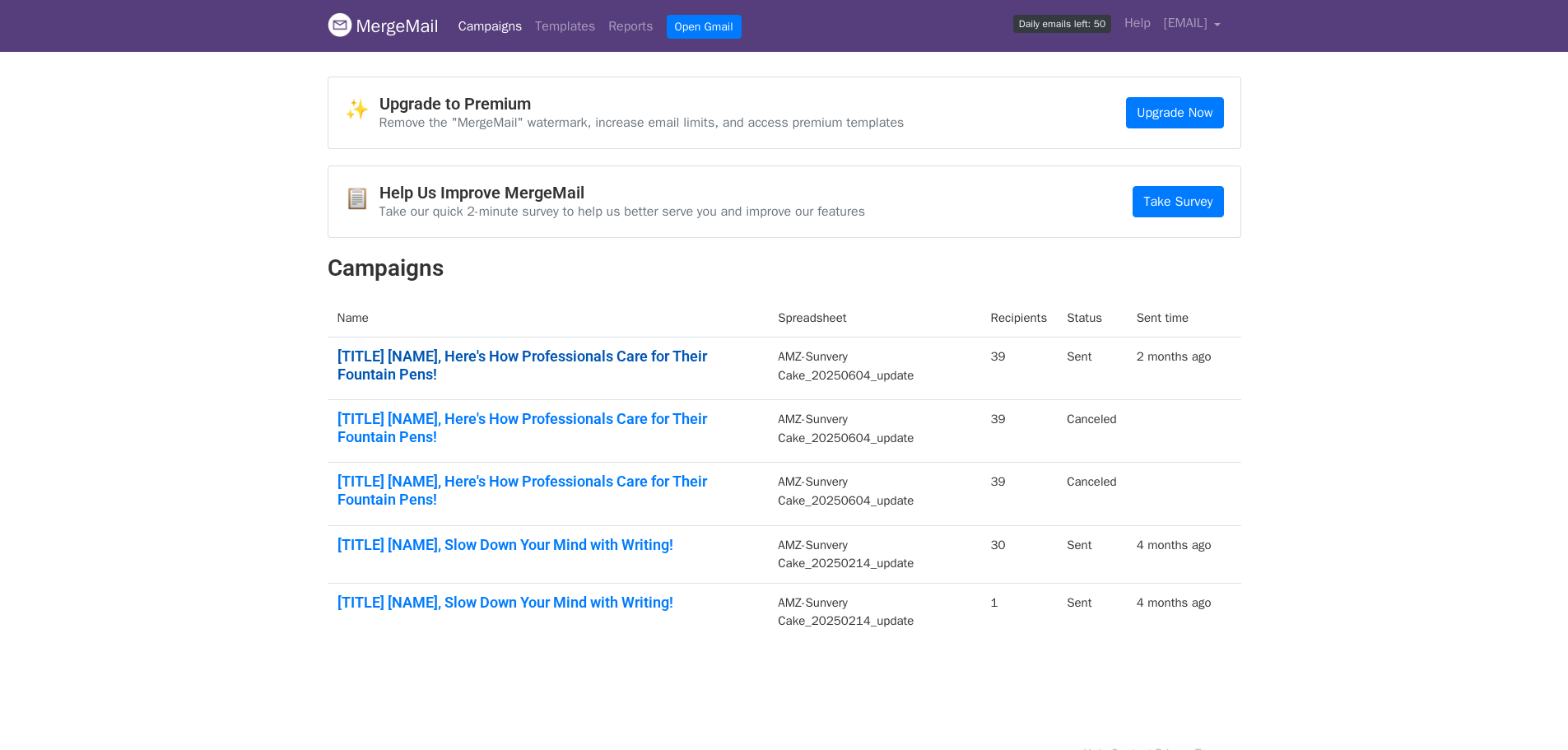 click on "{{Title Name}}, Here's How Professionals Care for Their Fountain Pens!" at bounding box center (548, 365) 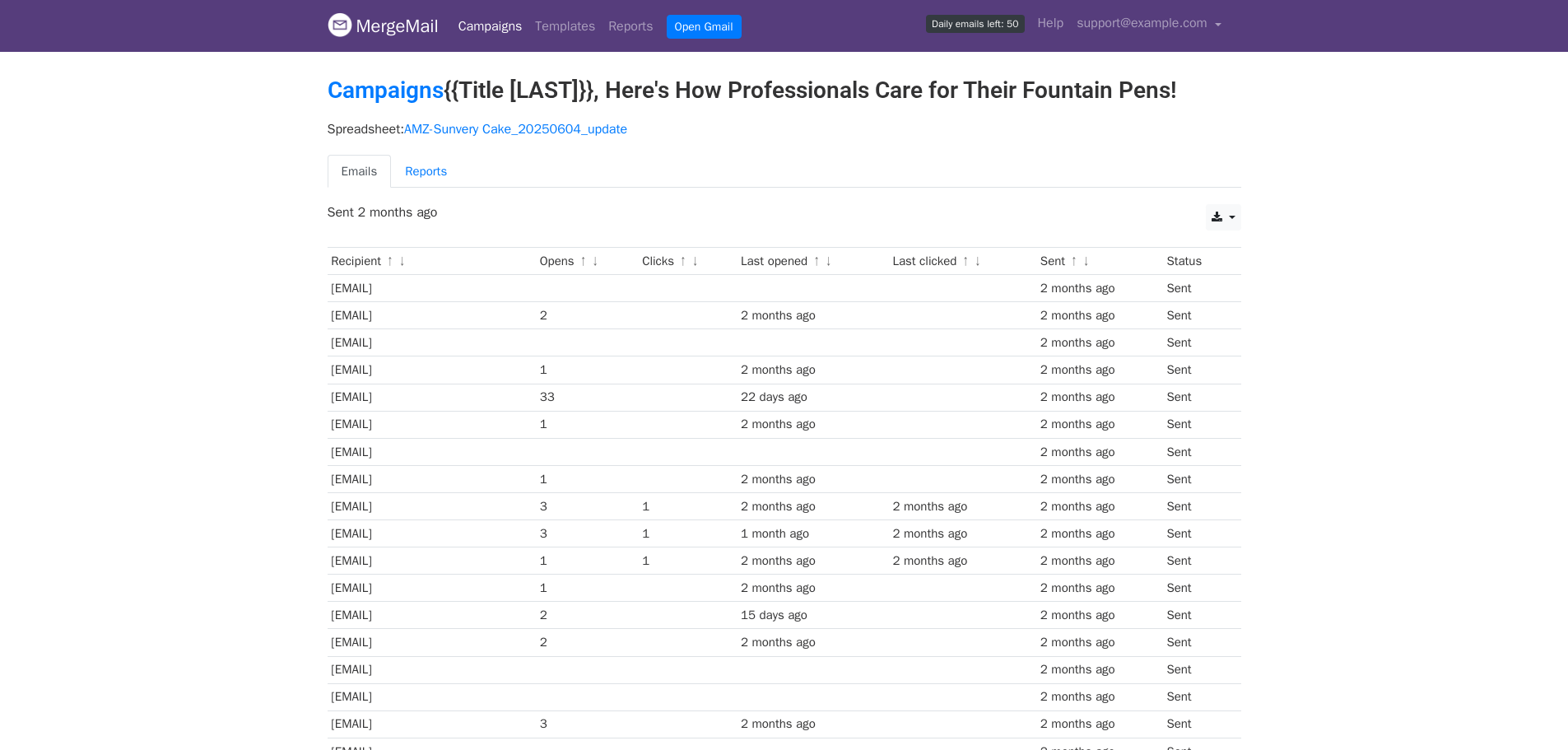scroll, scrollTop: 0, scrollLeft: 0, axis: both 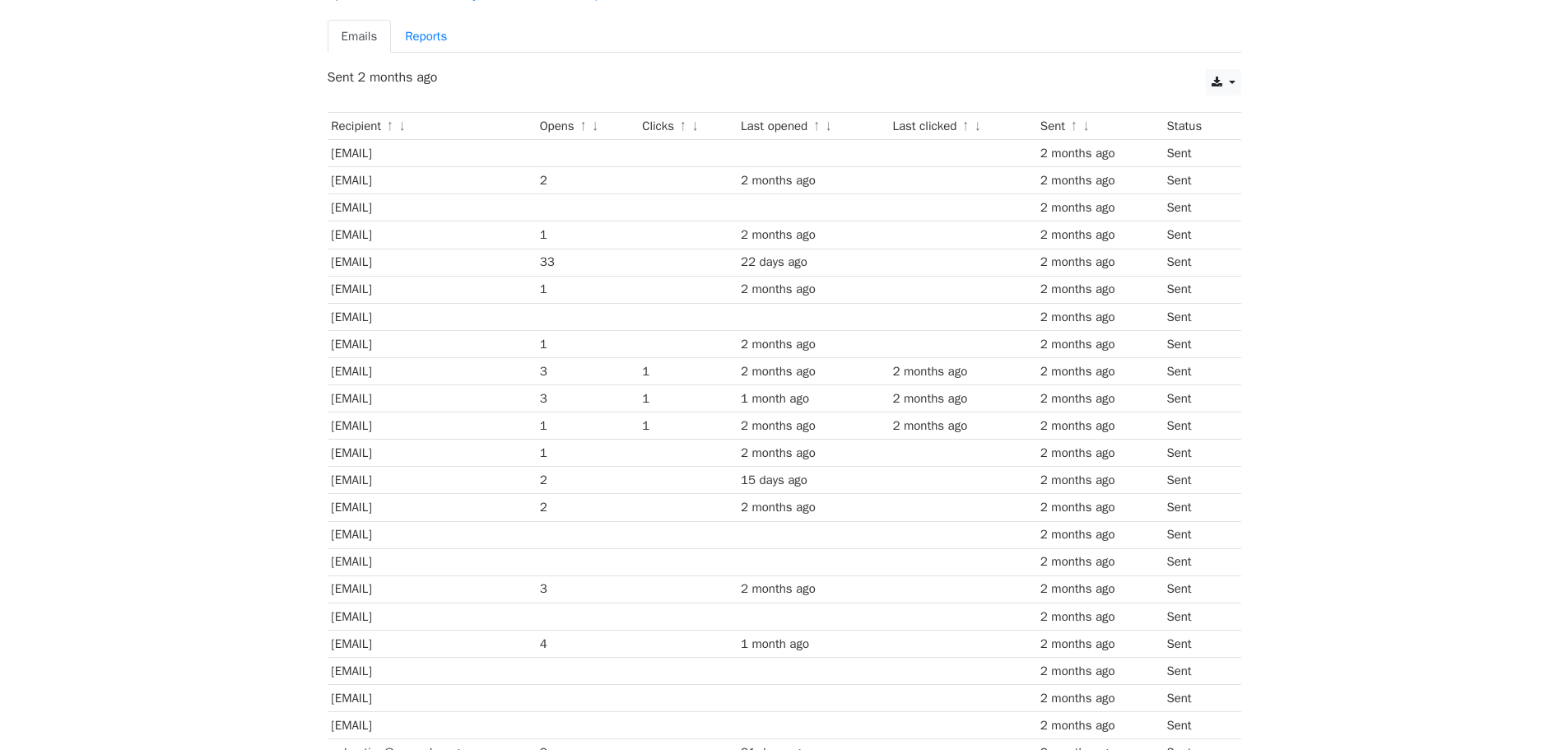 click on "1" at bounding box center [687, 371] 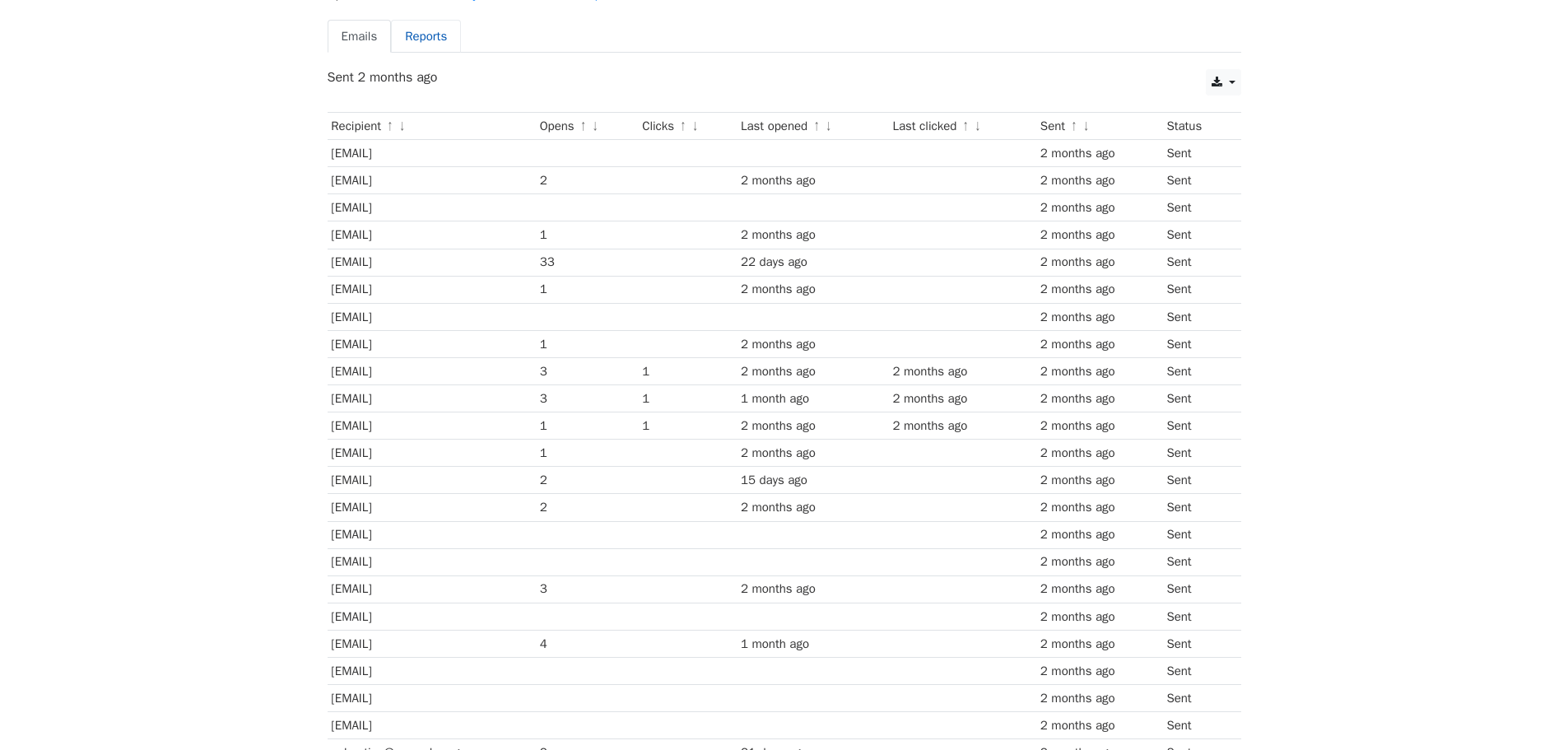 click on "Reports" at bounding box center (426, 36) 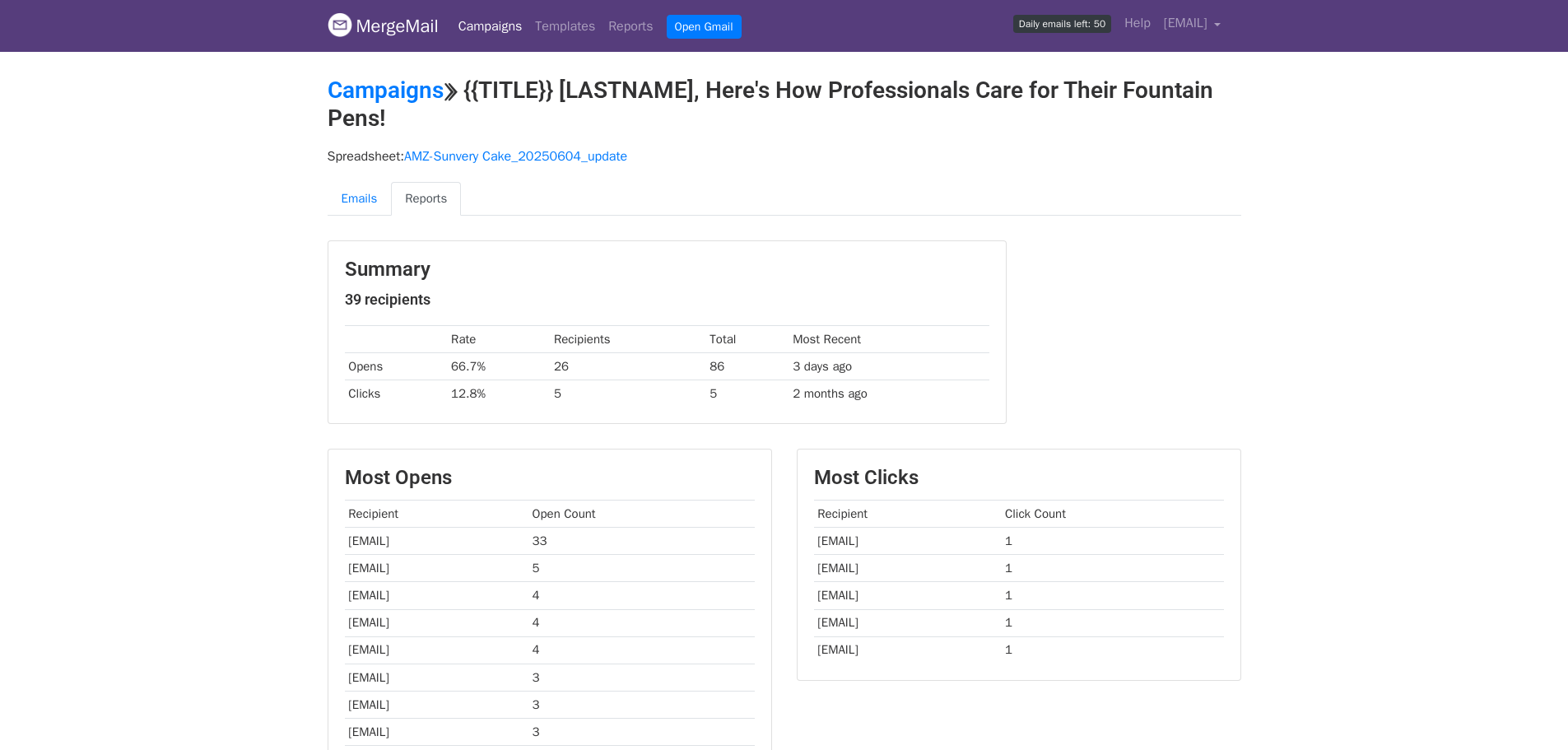 scroll, scrollTop: 0, scrollLeft: 0, axis: both 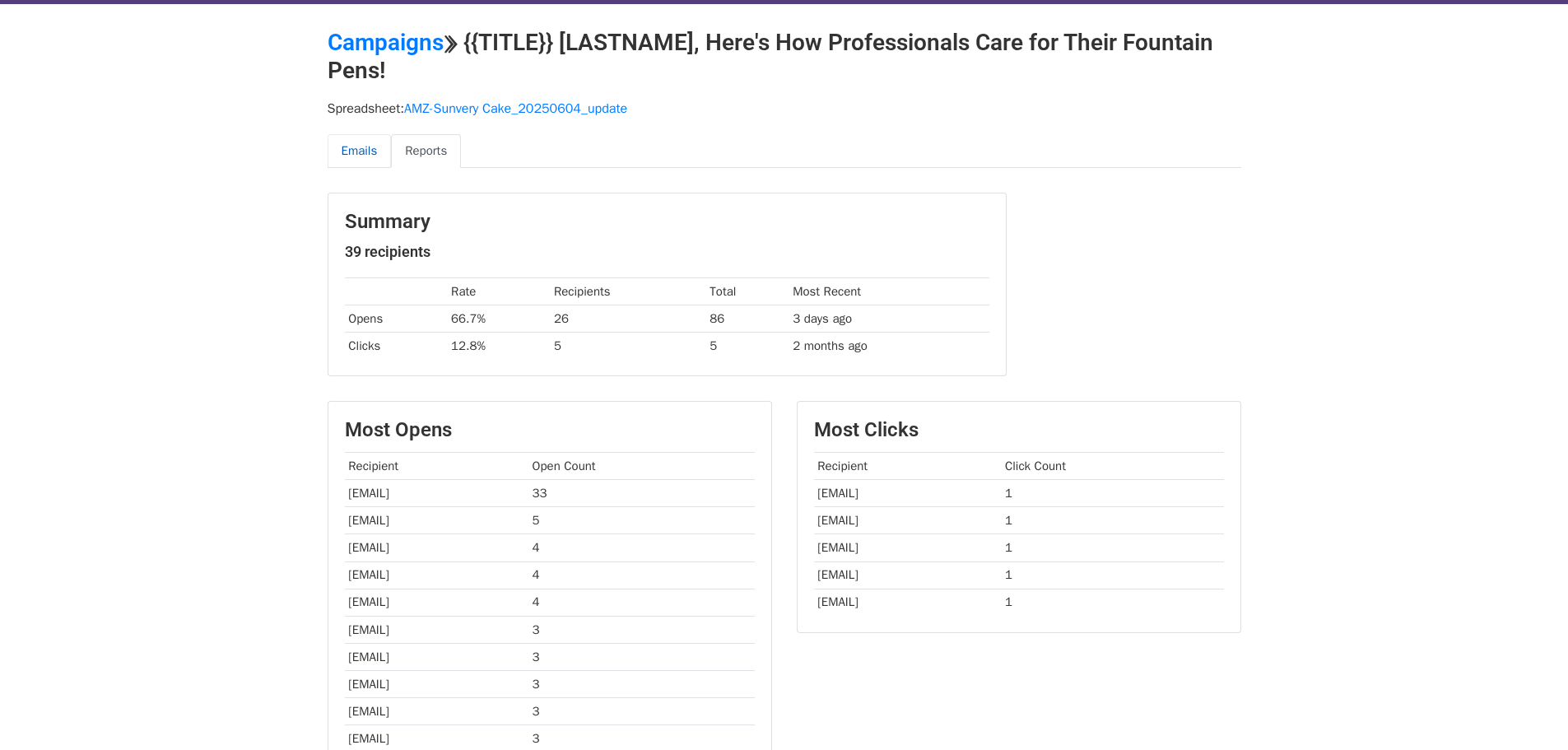 click on "Emails" at bounding box center [360, 151] 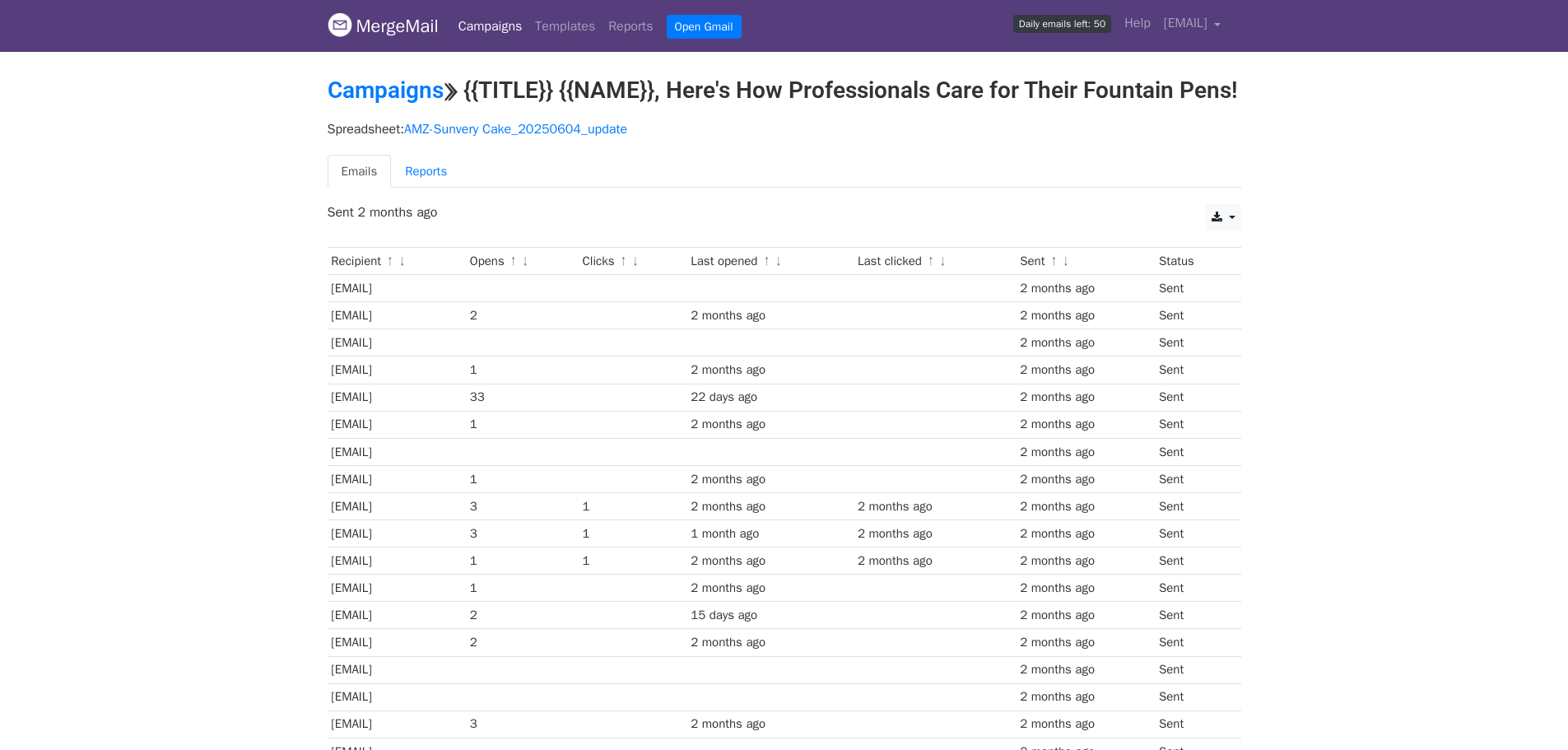 scroll, scrollTop: 0, scrollLeft: 0, axis: both 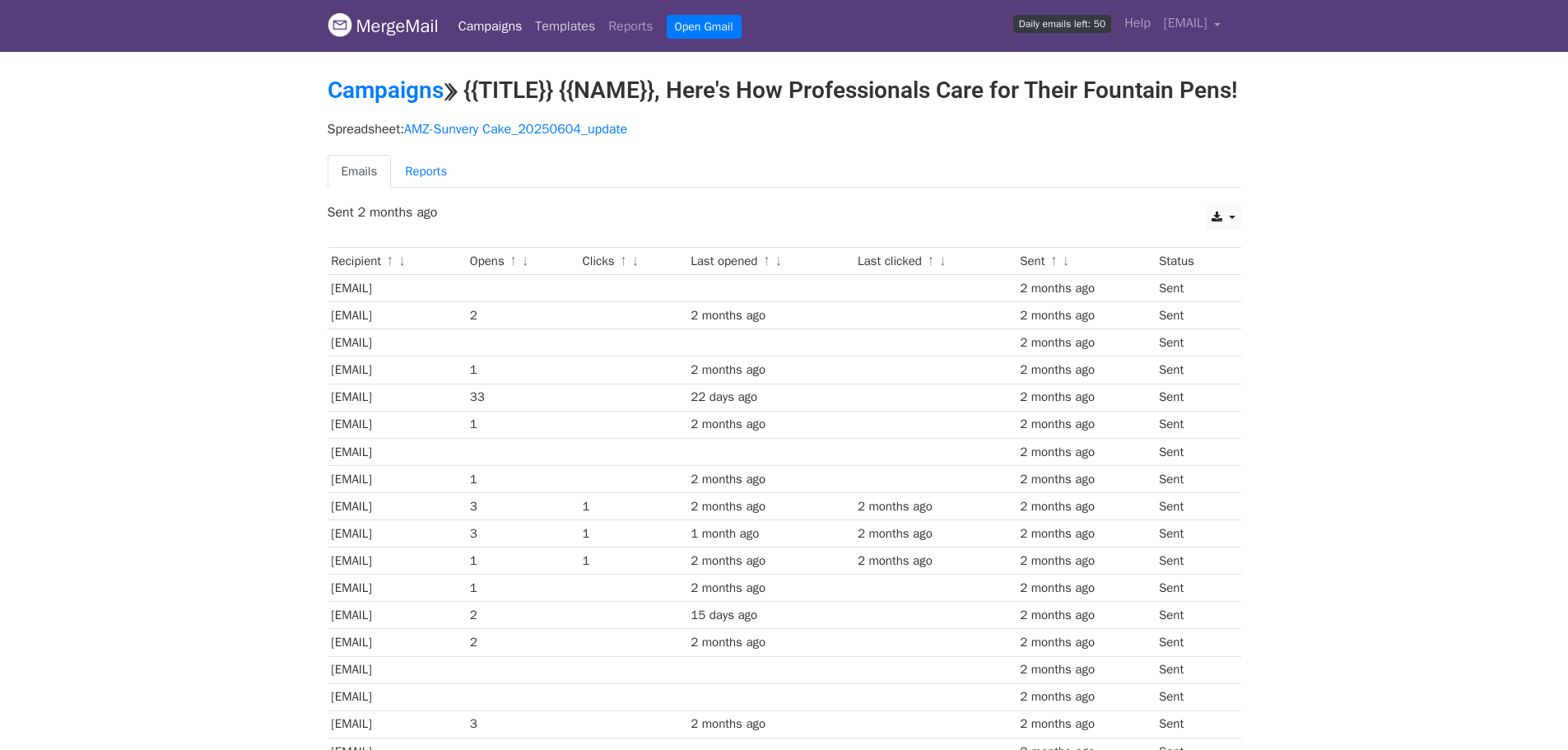click on "Templates" at bounding box center [565, 26] 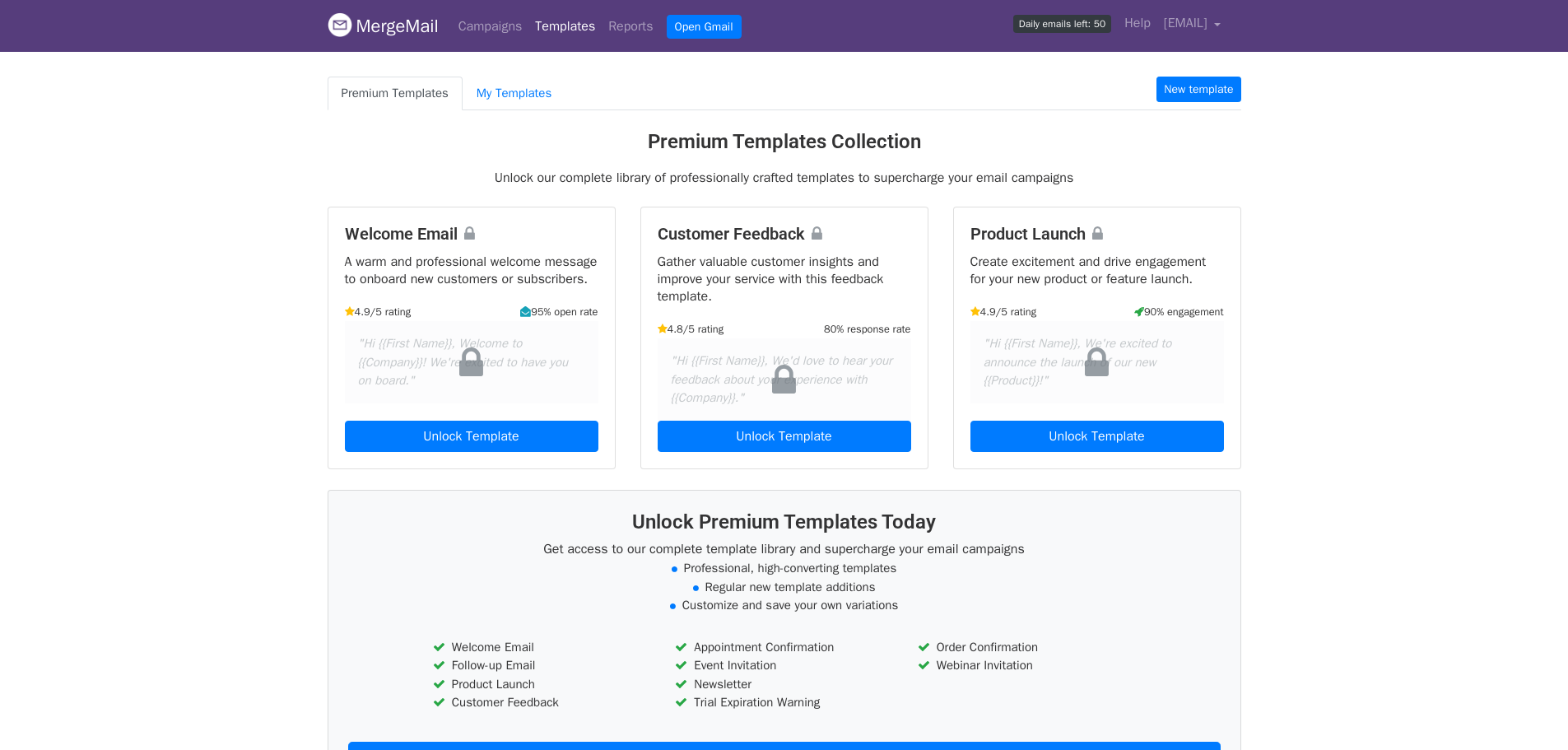 scroll, scrollTop: 0, scrollLeft: 0, axis: both 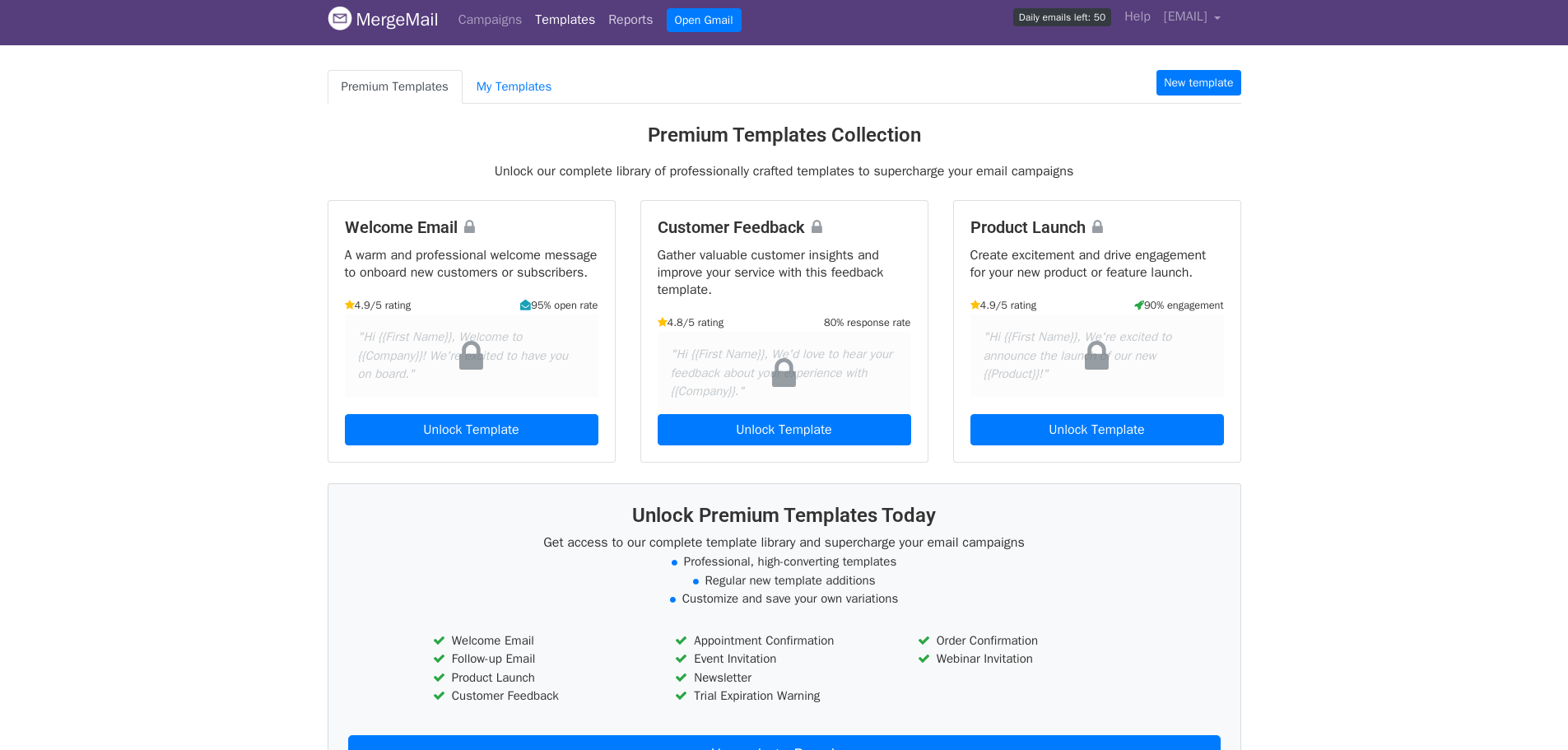 click on "Reports" at bounding box center [630, 20] 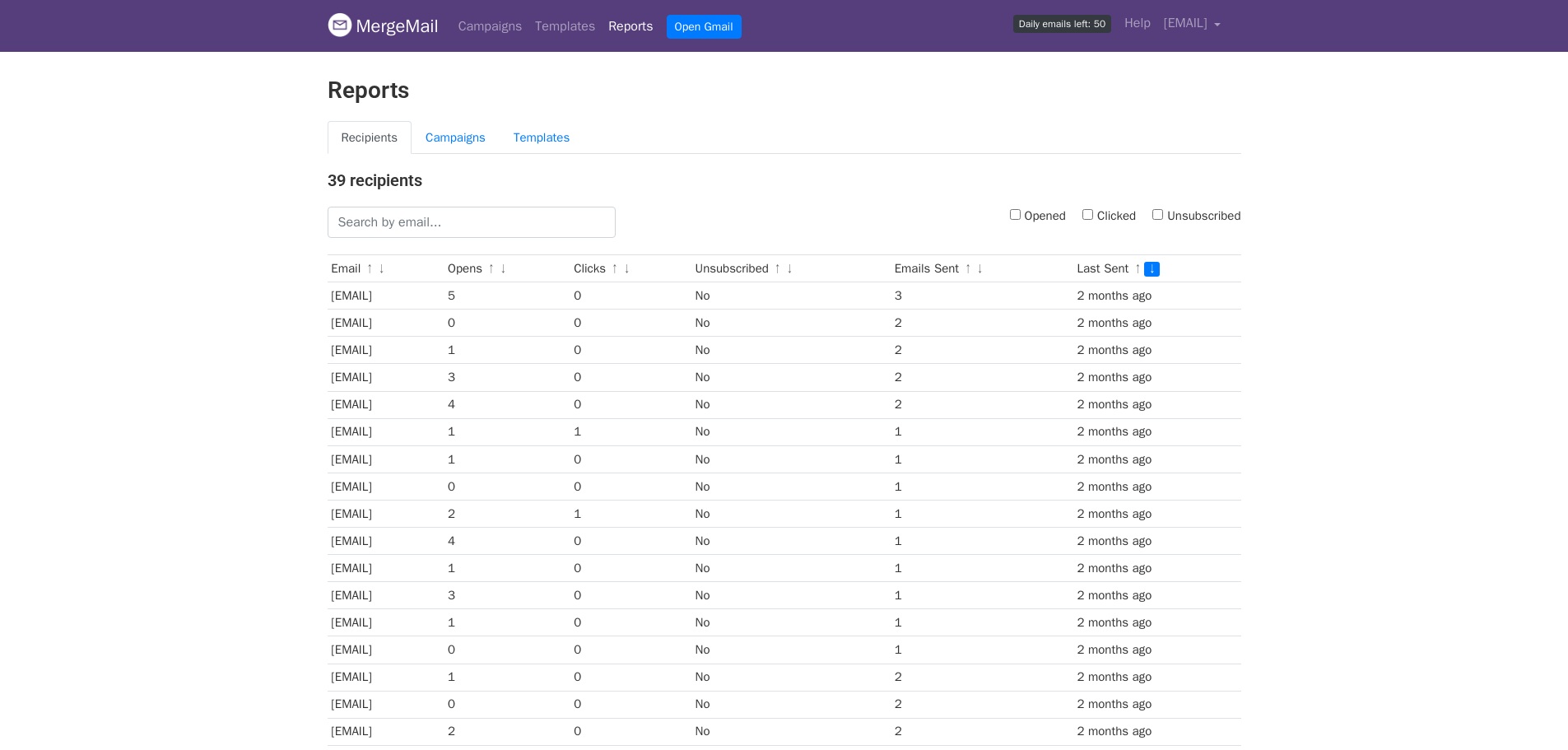 scroll, scrollTop: 0, scrollLeft: 0, axis: both 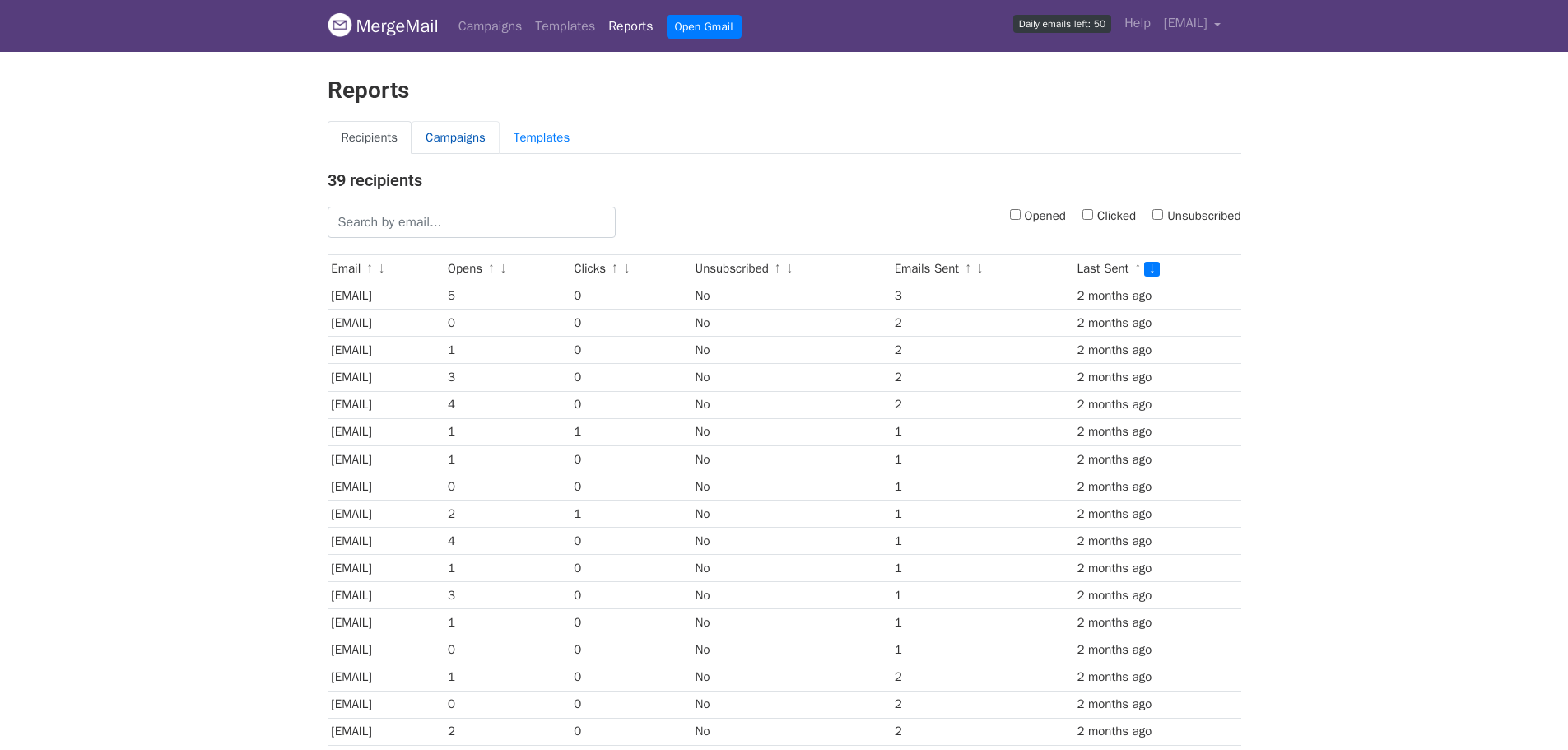 click on "Campaigns" at bounding box center [455, 137] 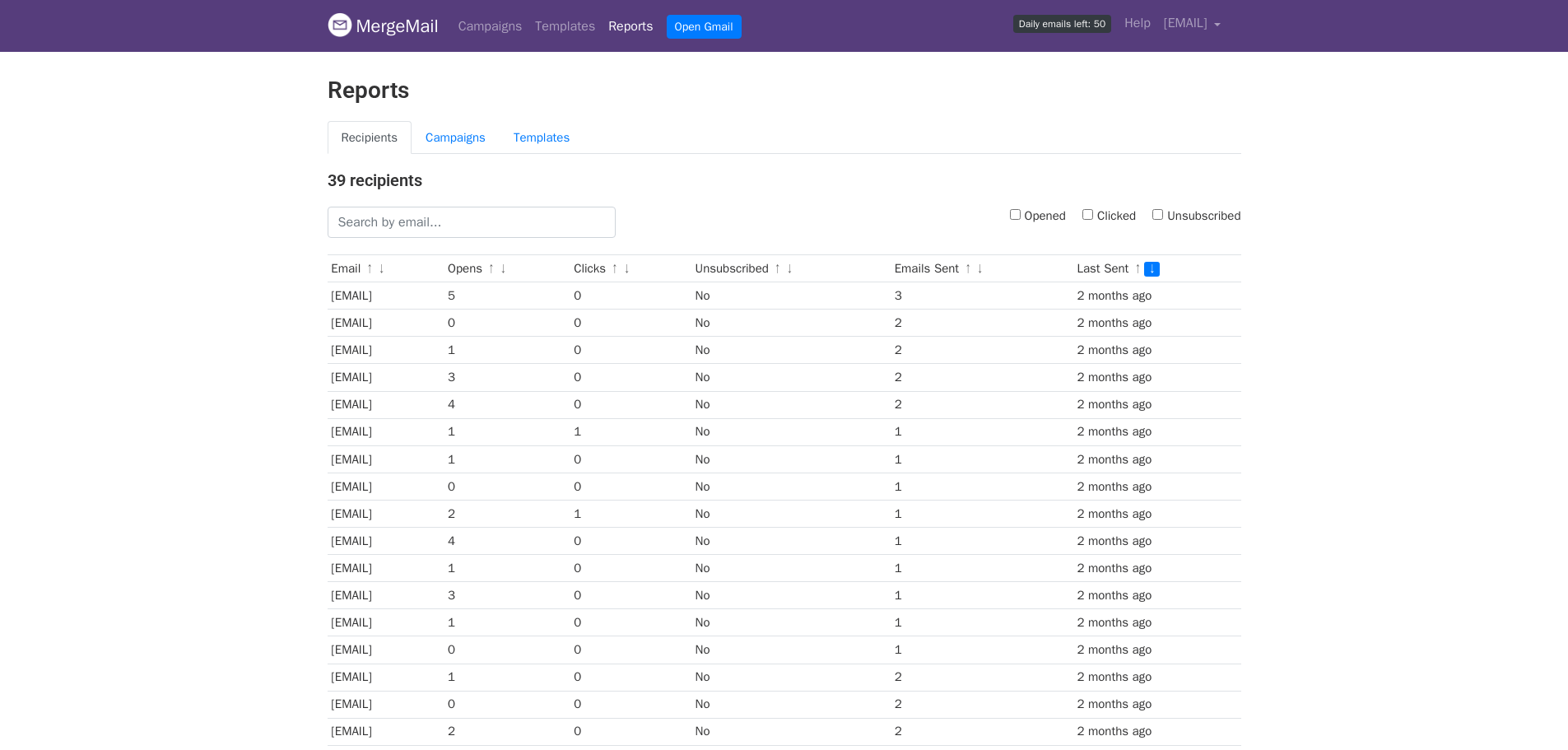 click on "MergeMail
Campaigns
Templates
Reports
Open Gmail
Daily emails left: 50
Help
[EMAIL]
Account
Unsubscribes
Integrations
Notification Settings
Sign out
New Features
You're all caught up!
Scheduled Campaigns
Schedule your emails to be sent later.
Read more
Account Reports
View reports across all of your campaigns to find highly-engaged recipients and to see which templates and campaigns have the most clicks and opens.
Read more
View my reports
Template Editor
Create beautiful emails using our powerful template editor.
Read more
View my templates
Reports
Recipients
Campaigns
Templates
39 recipients
Opened
Clicked
Unsubscribed
Email
↑
↓
Opens
↑
↓
Clicks
↑
↓" at bounding box center [784, 636] 